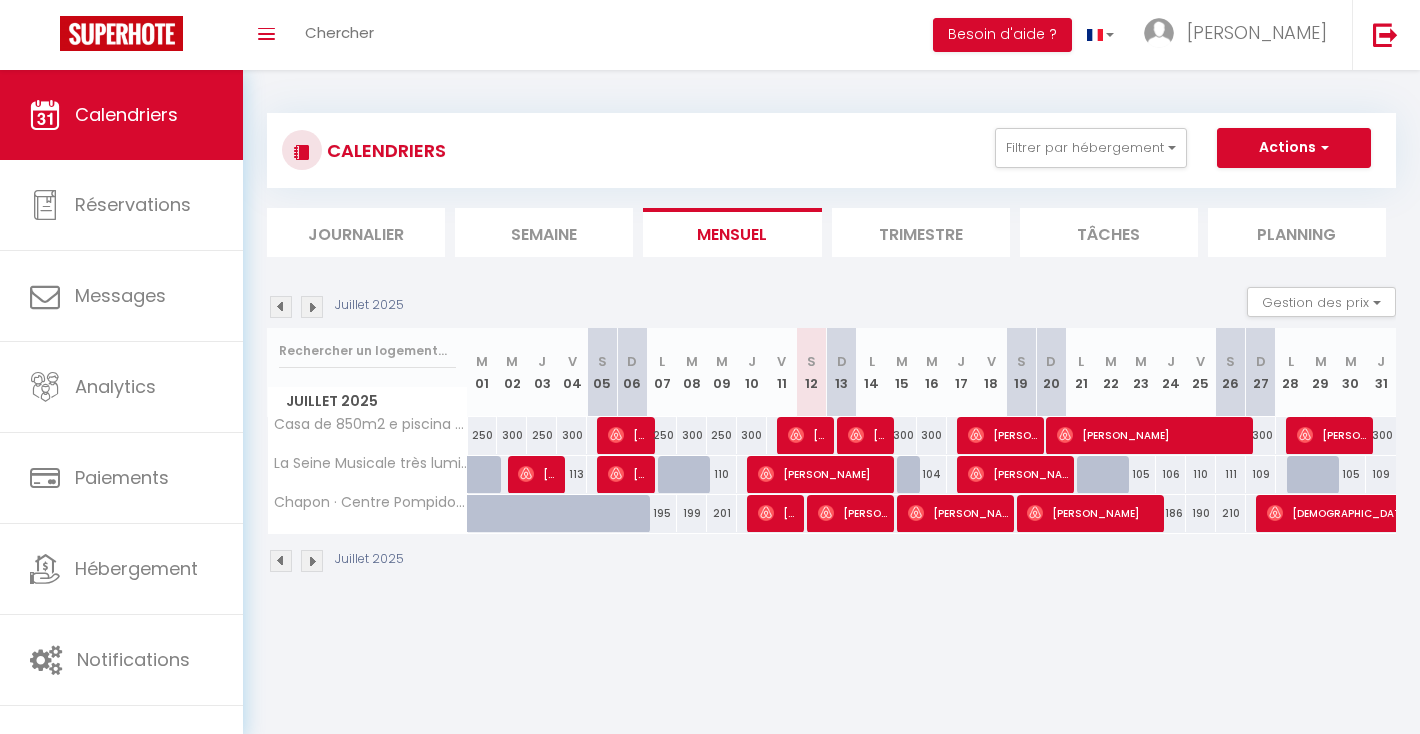 scroll, scrollTop: 0, scrollLeft: 0, axis: both 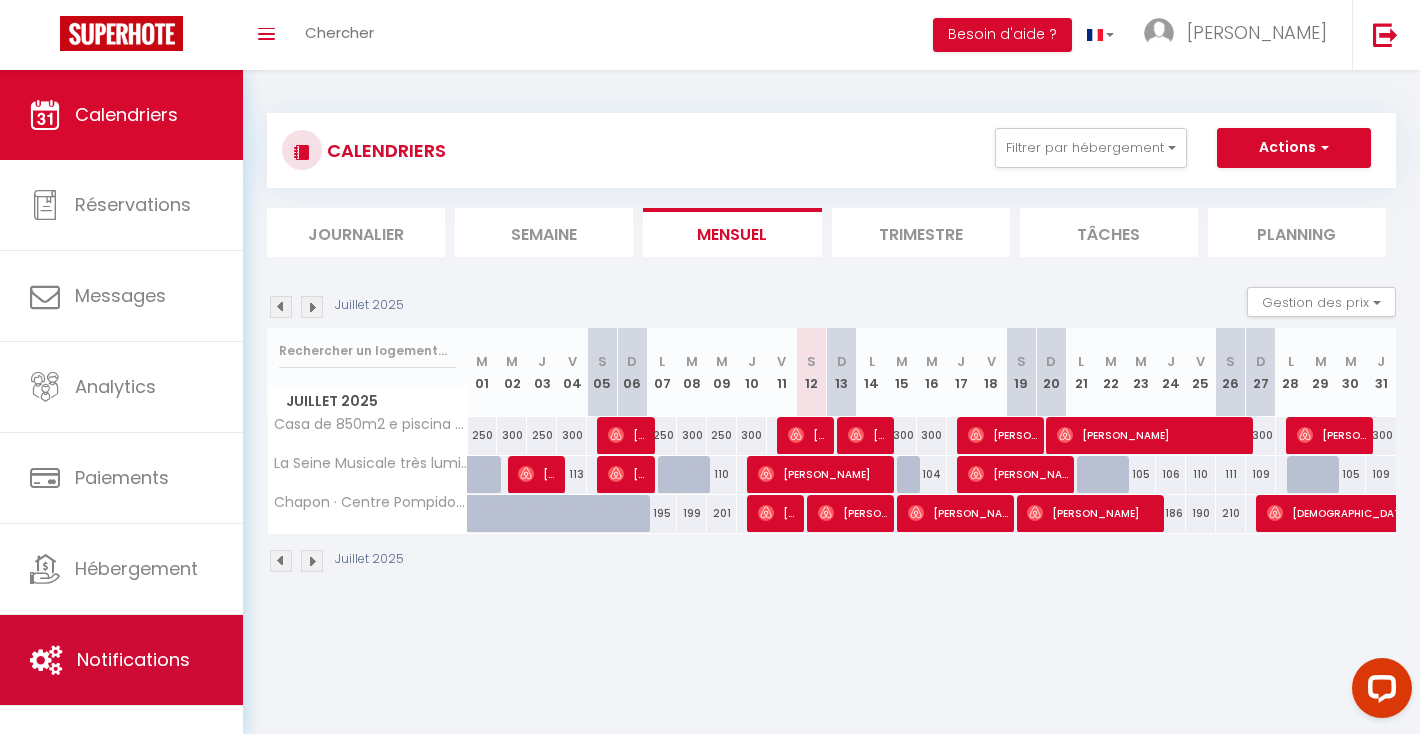click on "Notifications" at bounding box center [121, 660] 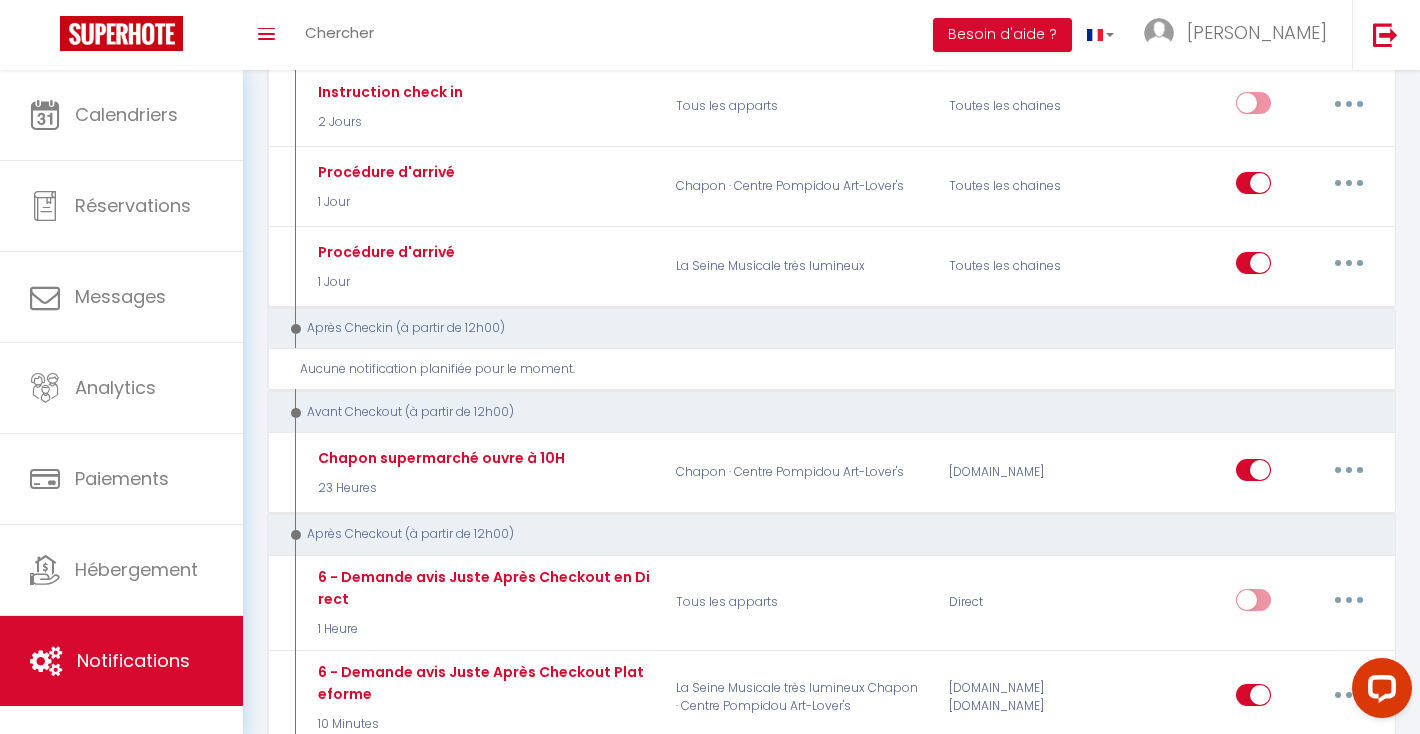 scroll, scrollTop: 1129, scrollLeft: 0, axis: vertical 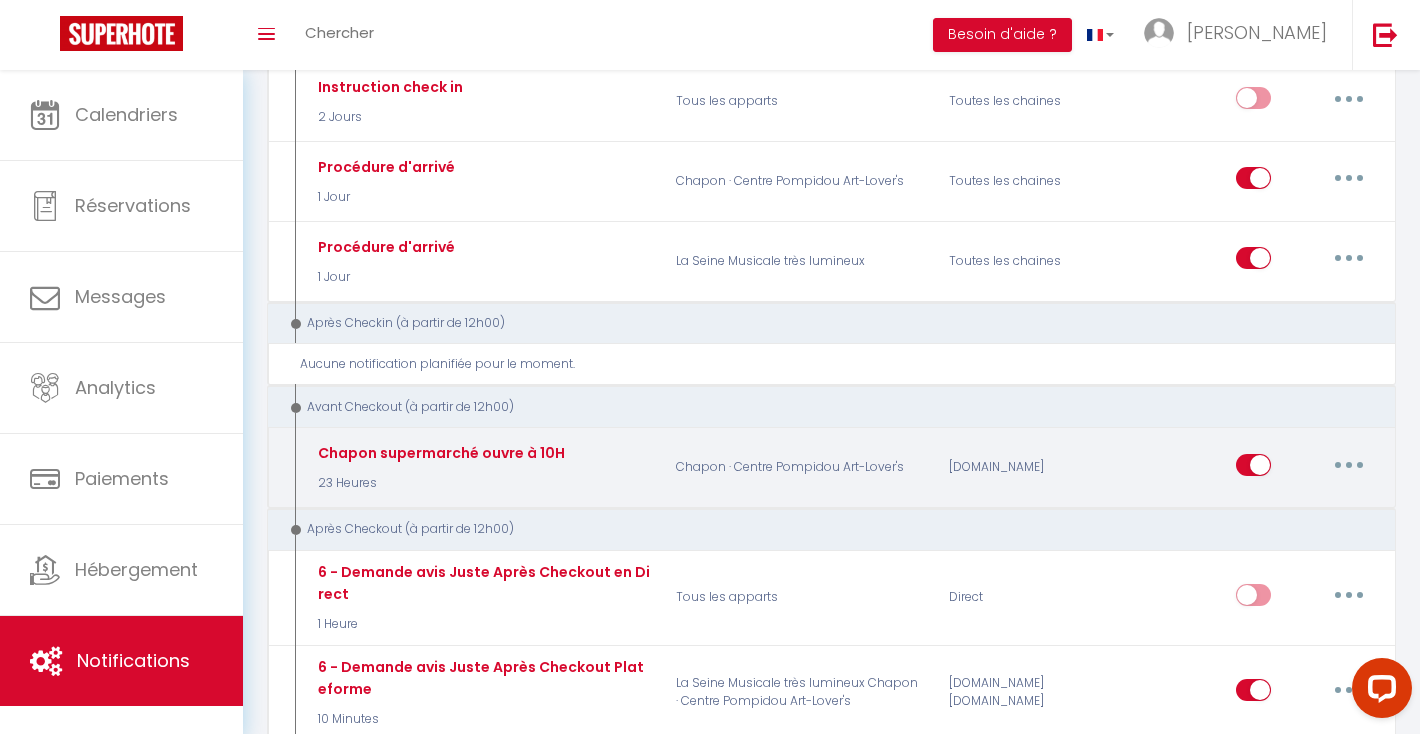 click on "Chapon supermarché ouvre à 10H    23 Heures" at bounding box center (482, 468) 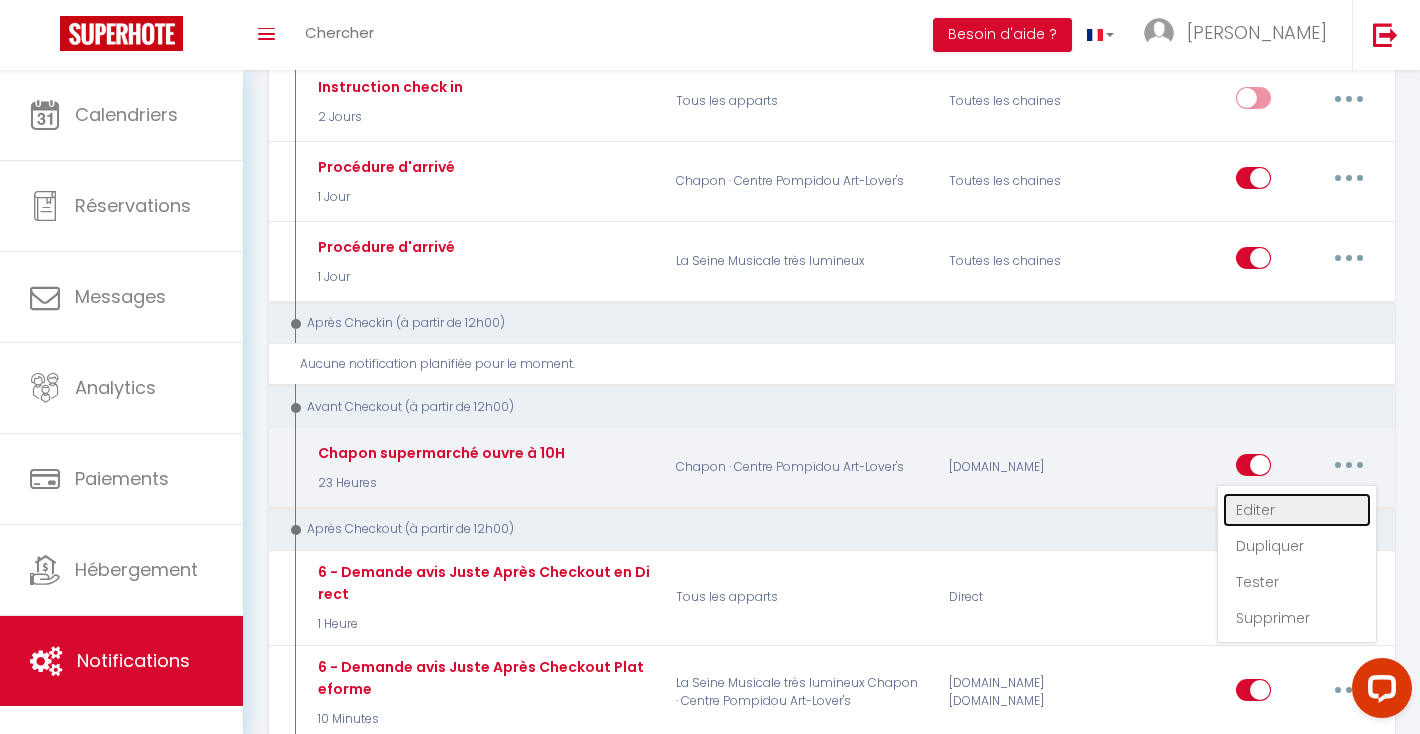click on "Editer" at bounding box center (1297, 510) 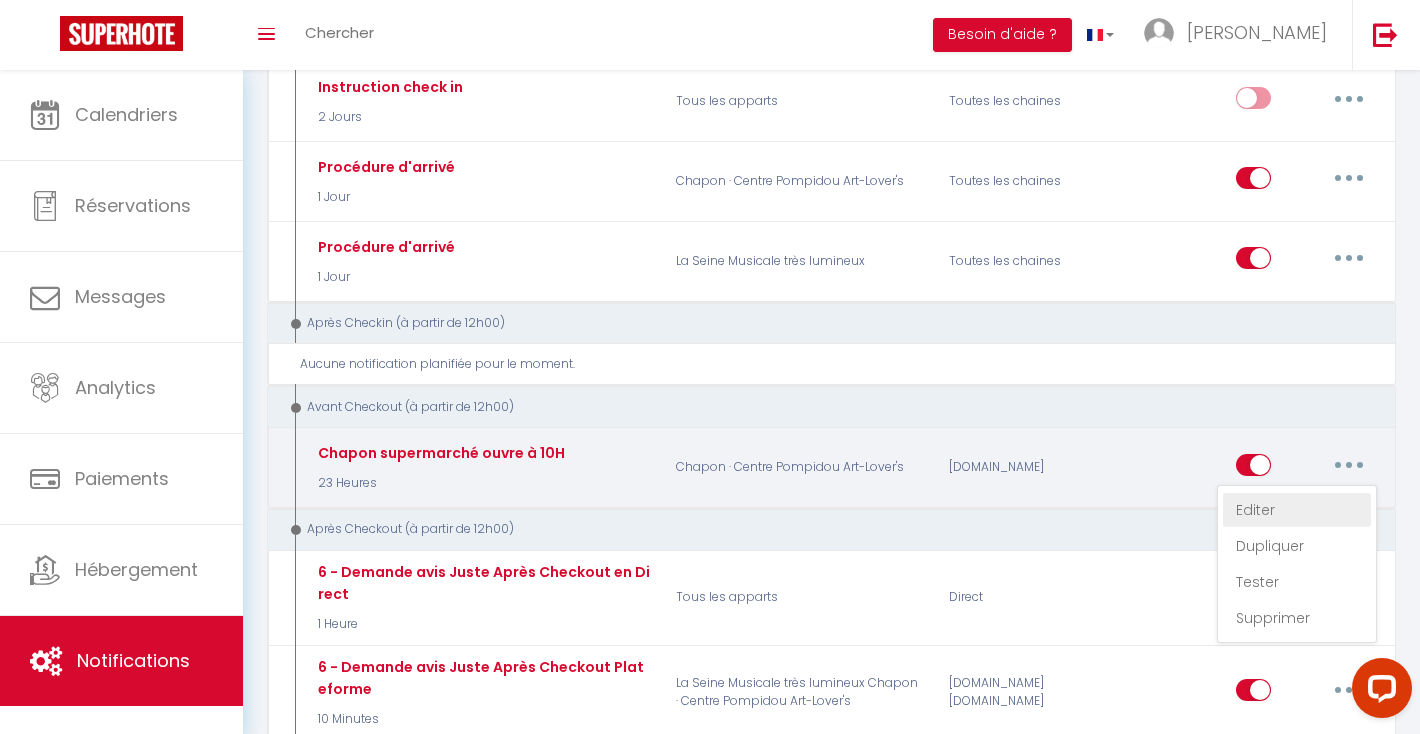 select on "23 Heures" 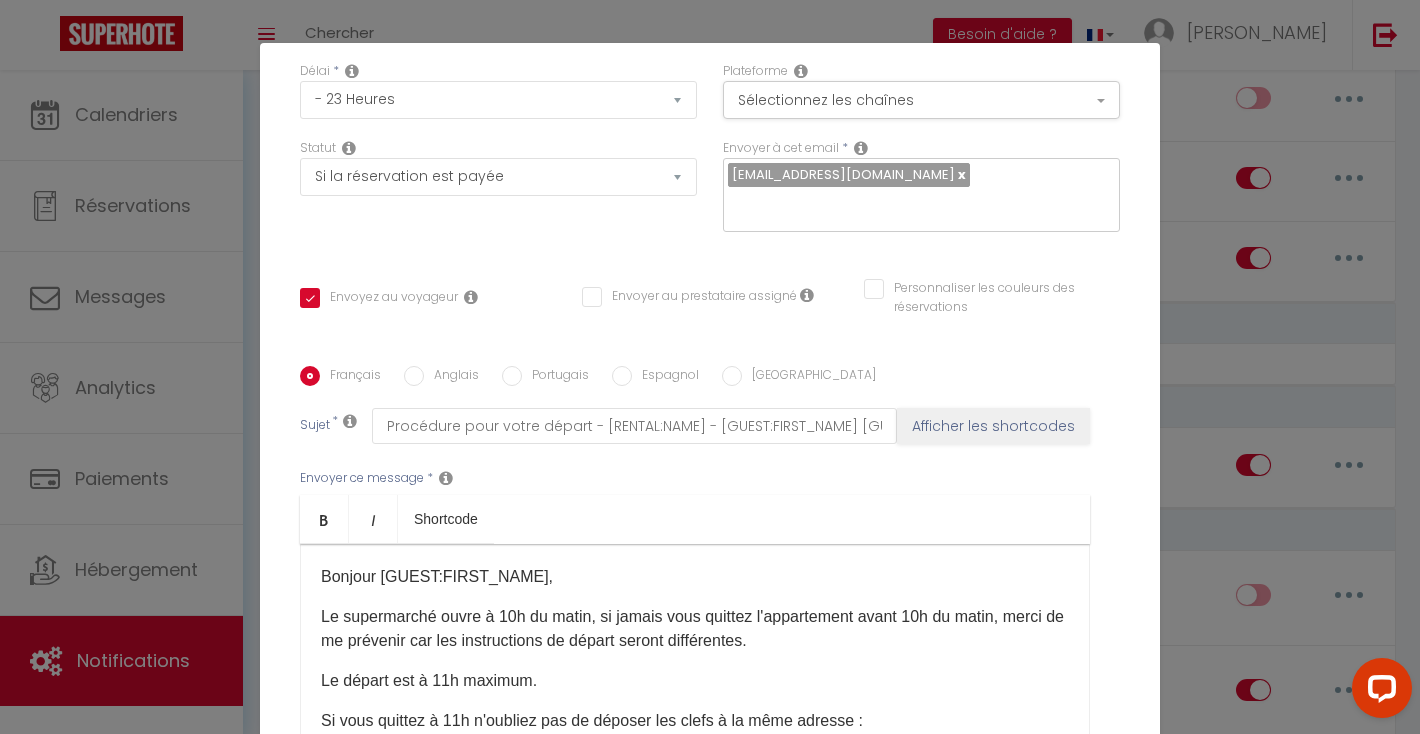 scroll, scrollTop: 331, scrollLeft: 0, axis: vertical 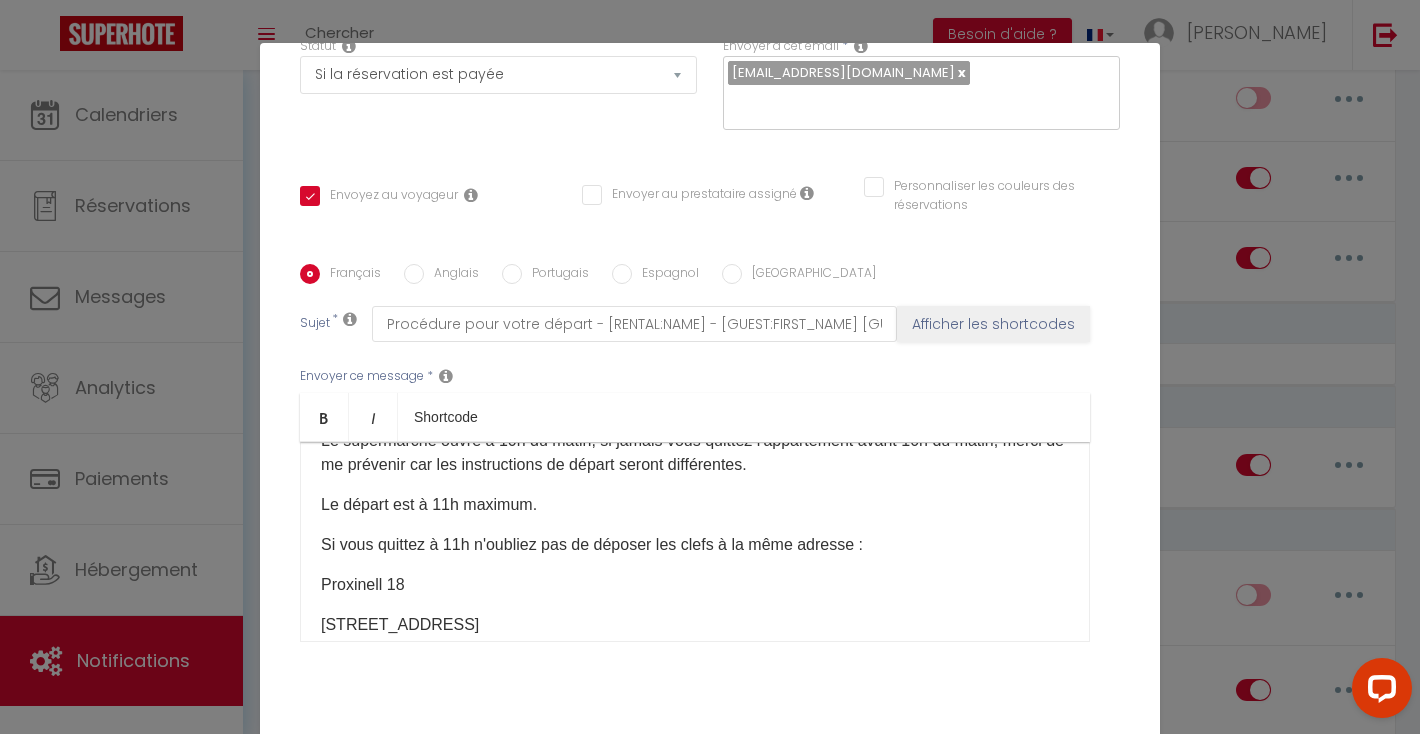 drag, startPoint x: 413, startPoint y: 559, endPoint x: 317, endPoint y: 560, distance: 96.00521 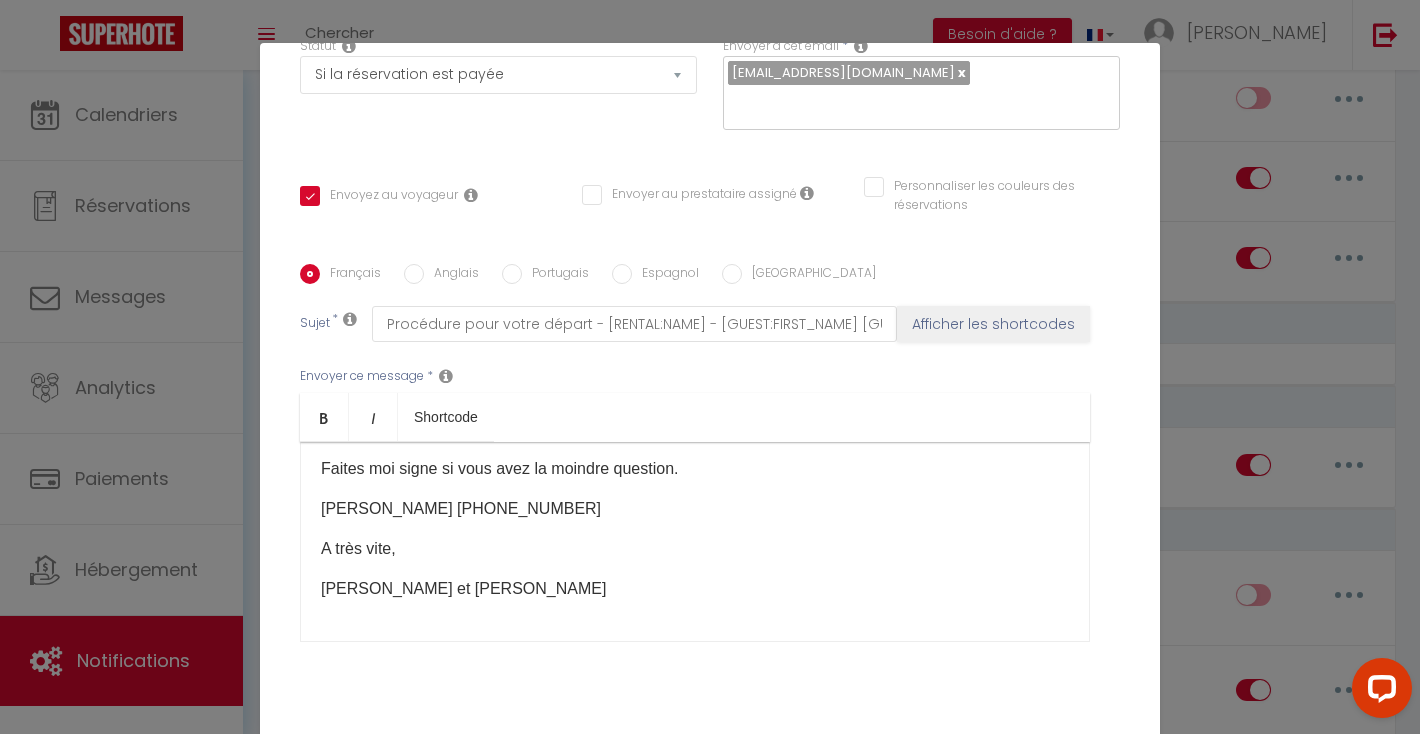 scroll, scrollTop: 309, scrollLeft: 0, axis: vertical 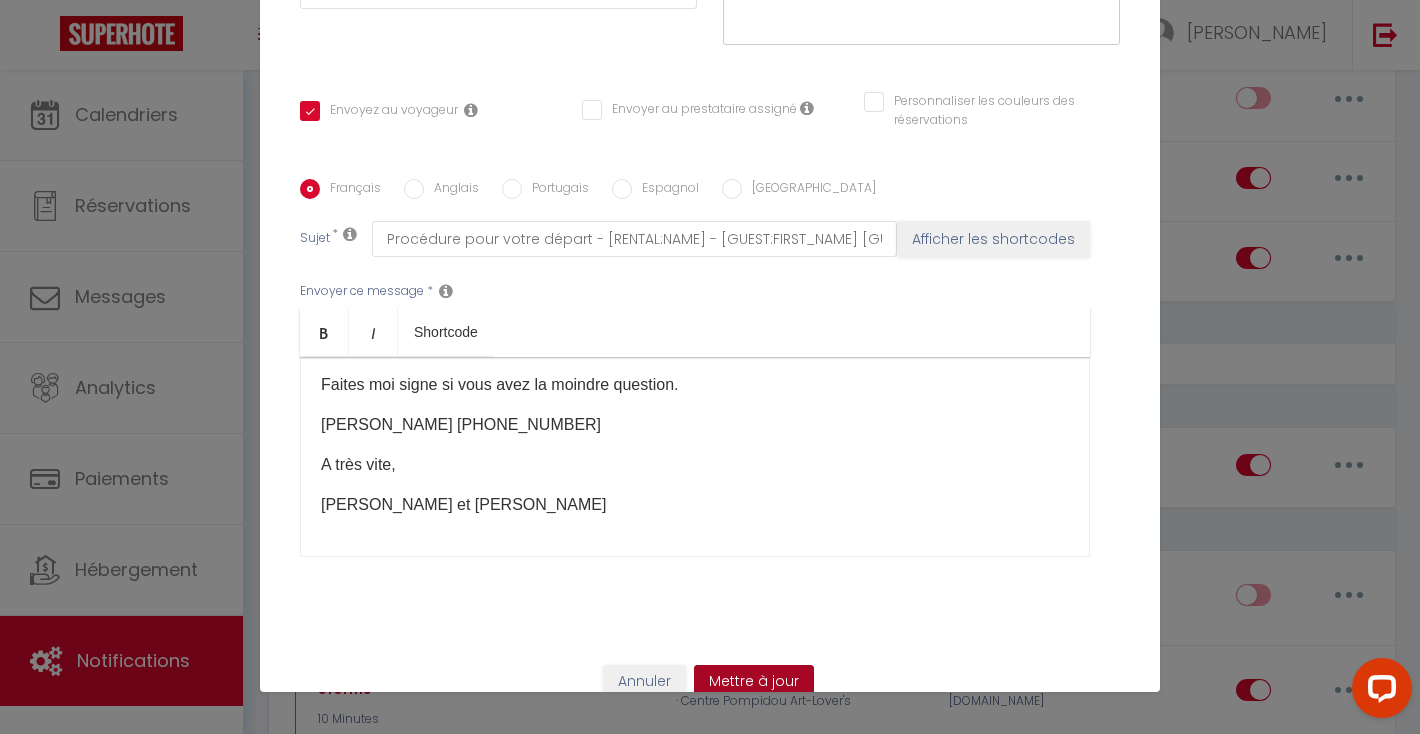 click on "Mettre à jour" at bounding box center (754, 682) 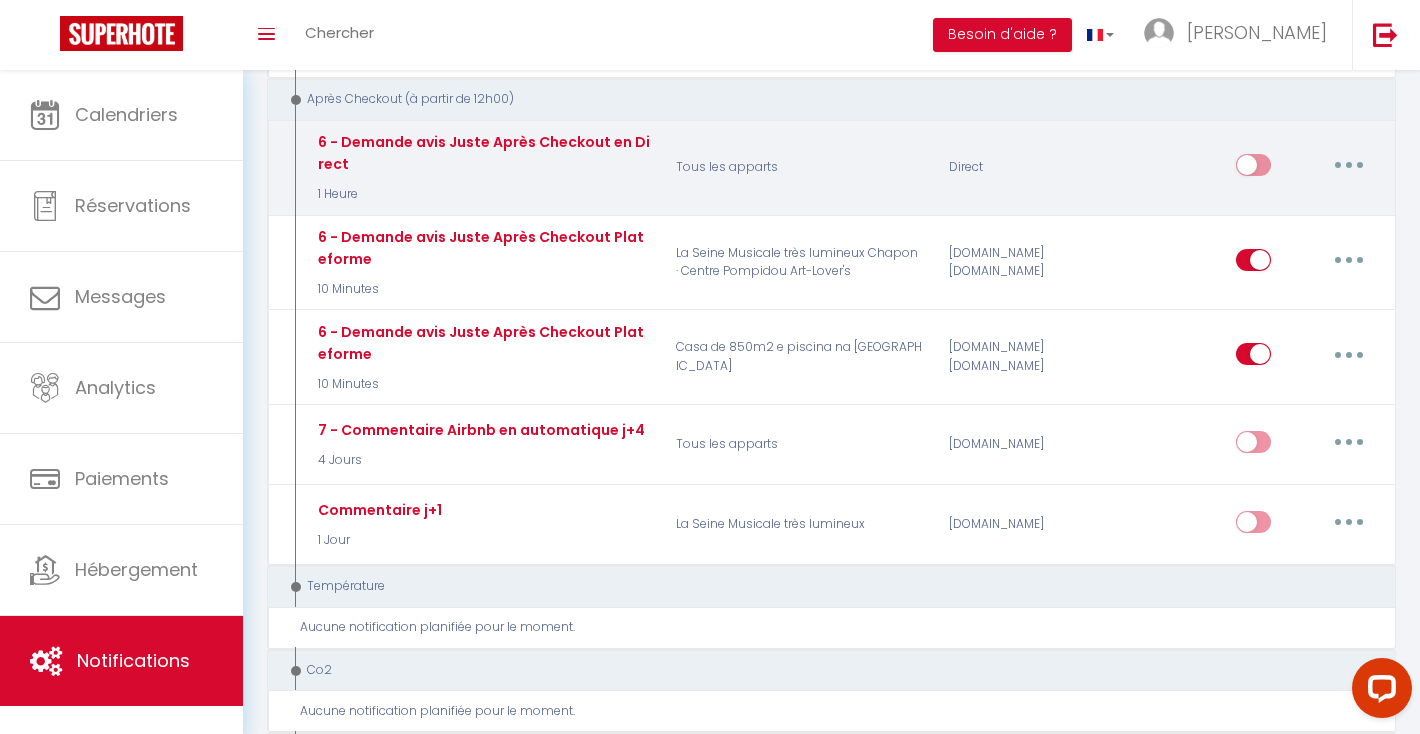 scroll, scrollTop: 1565, scrollLeft: 0, axis: vertical 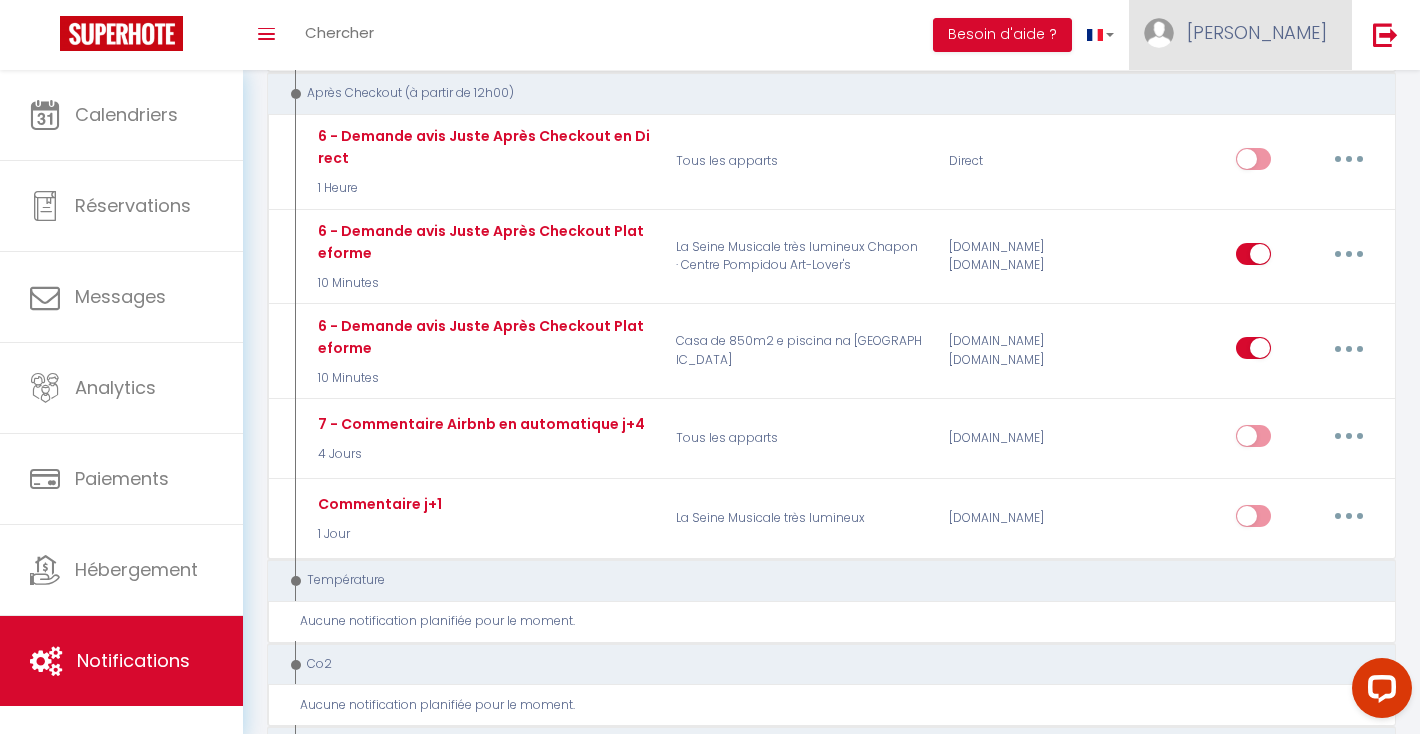 click at bounding box center [1159, 33] 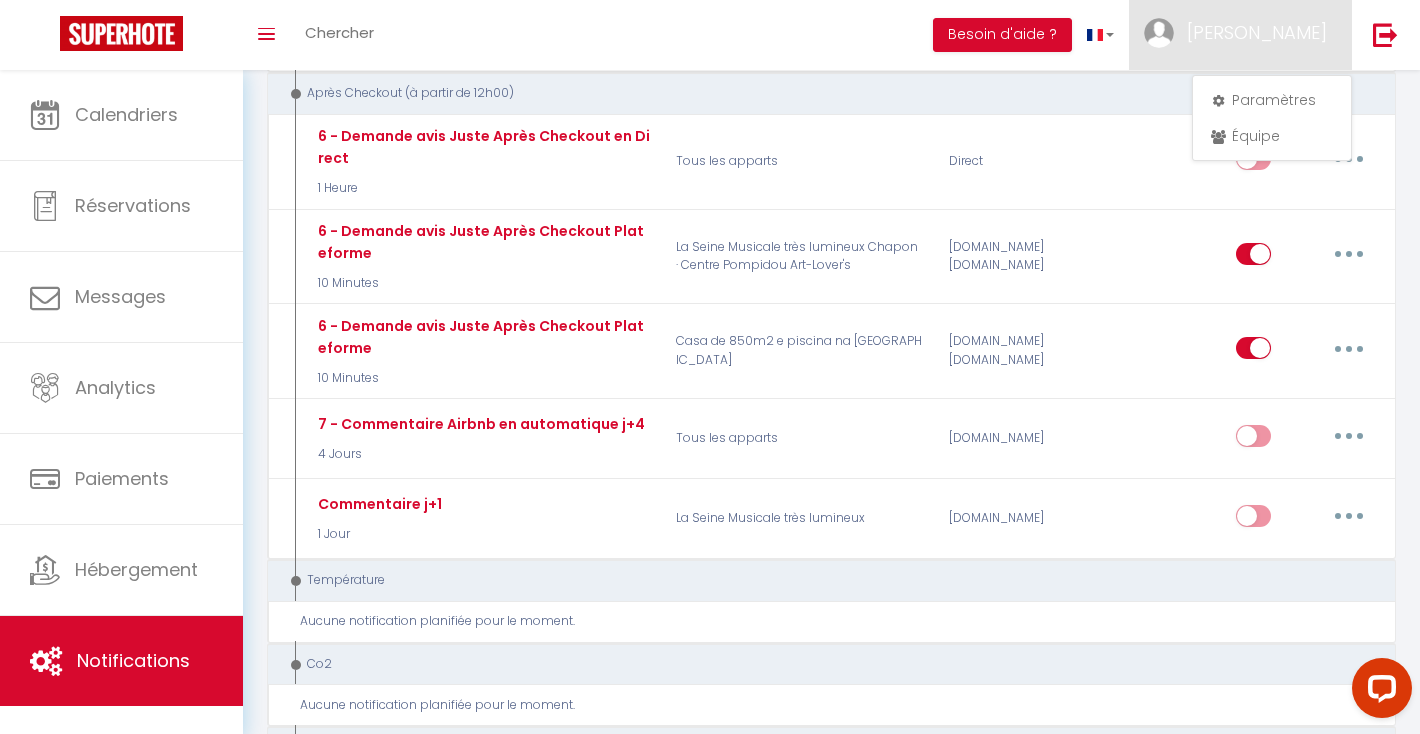 click on "Toggle menubar     Chercher   BUTTON
Besoin d'aide ?
[PERSON_NAME]        Équipe" at bounding box center [775, 35] 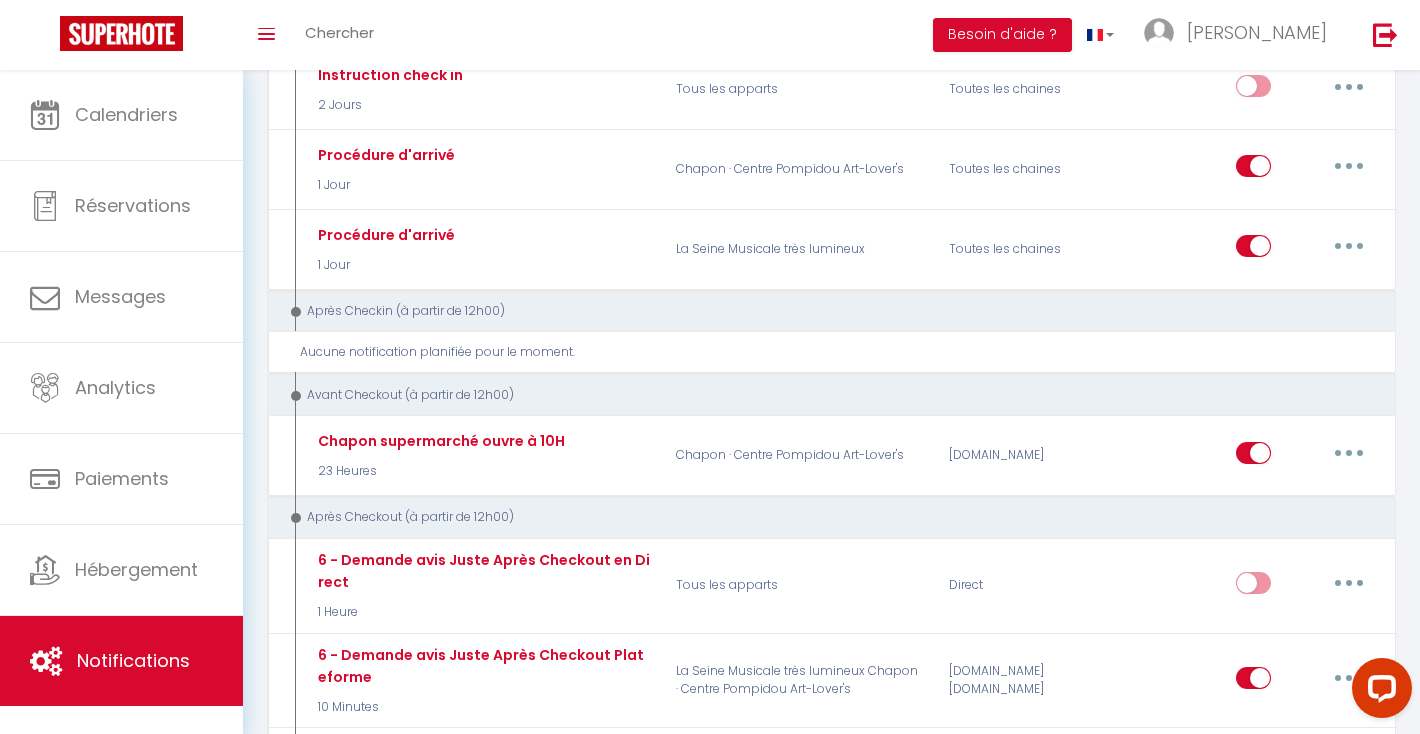 scroll, scrollTop: 1142, scrollLeft: 0, axis: vertical 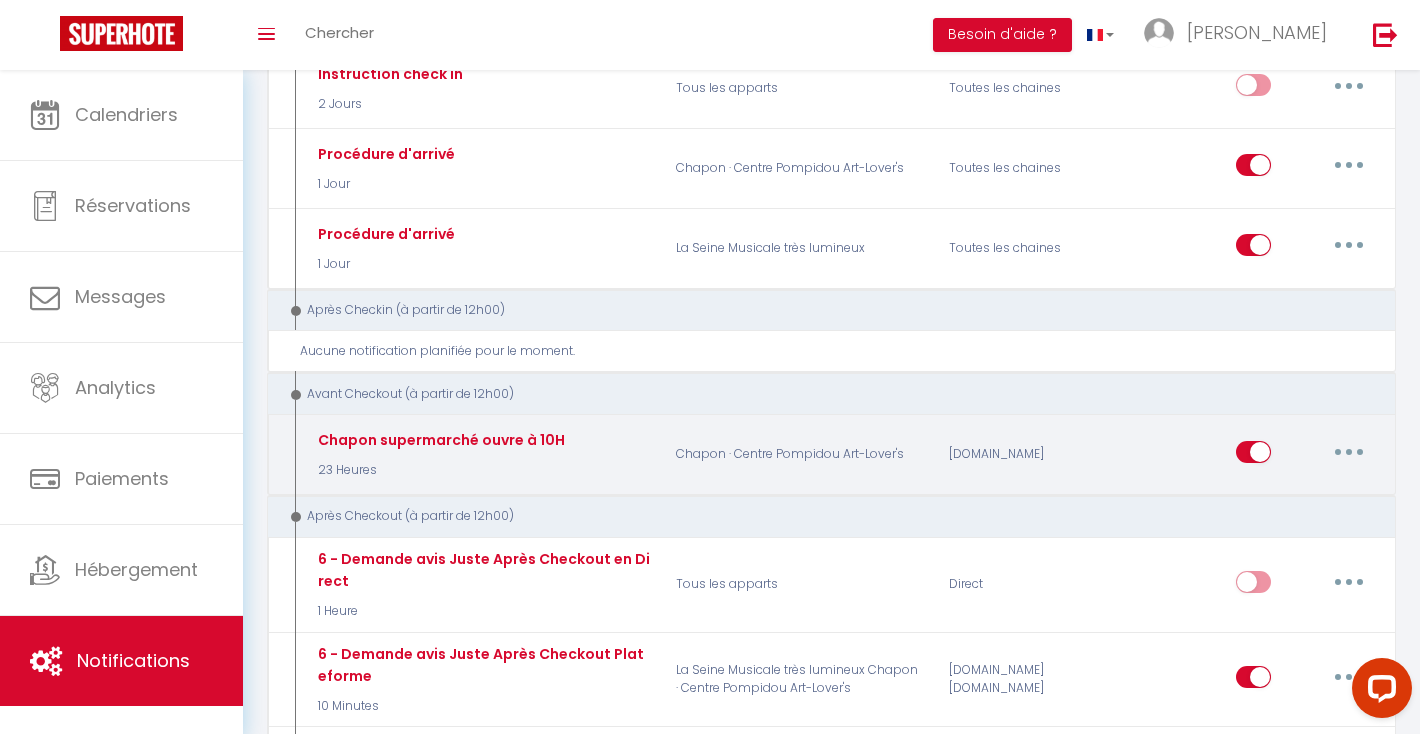 click at bounding box center (1349, 452) 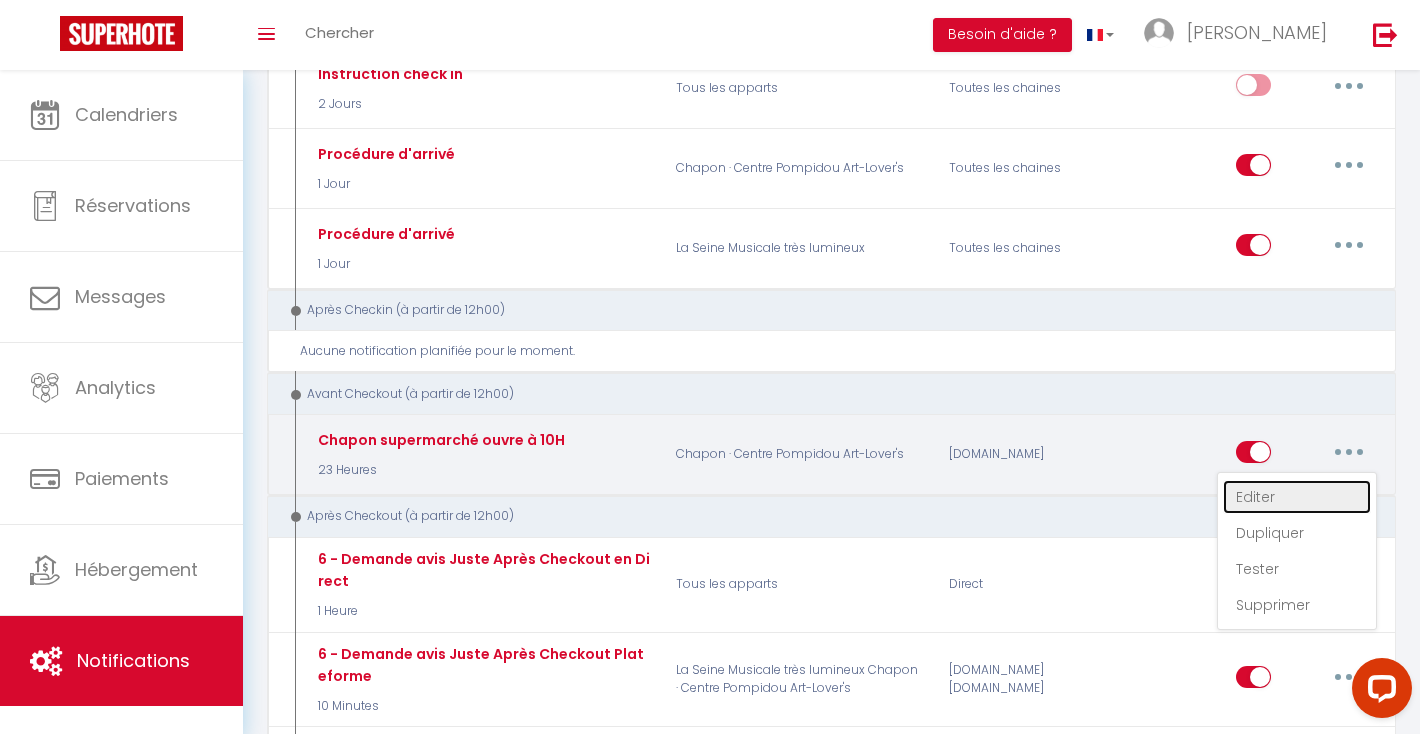 click on "Editer" at bounding box center [1297, 497] 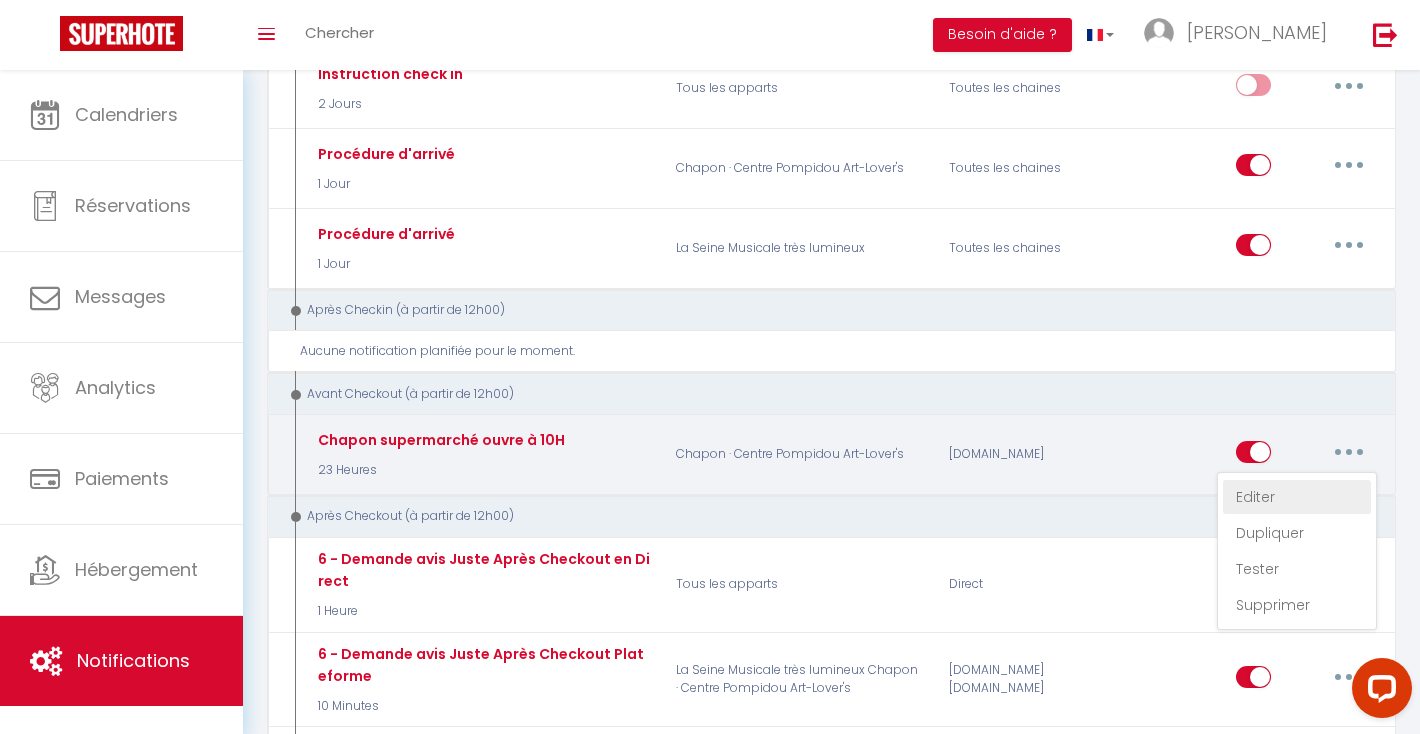 select on "23 Heures" 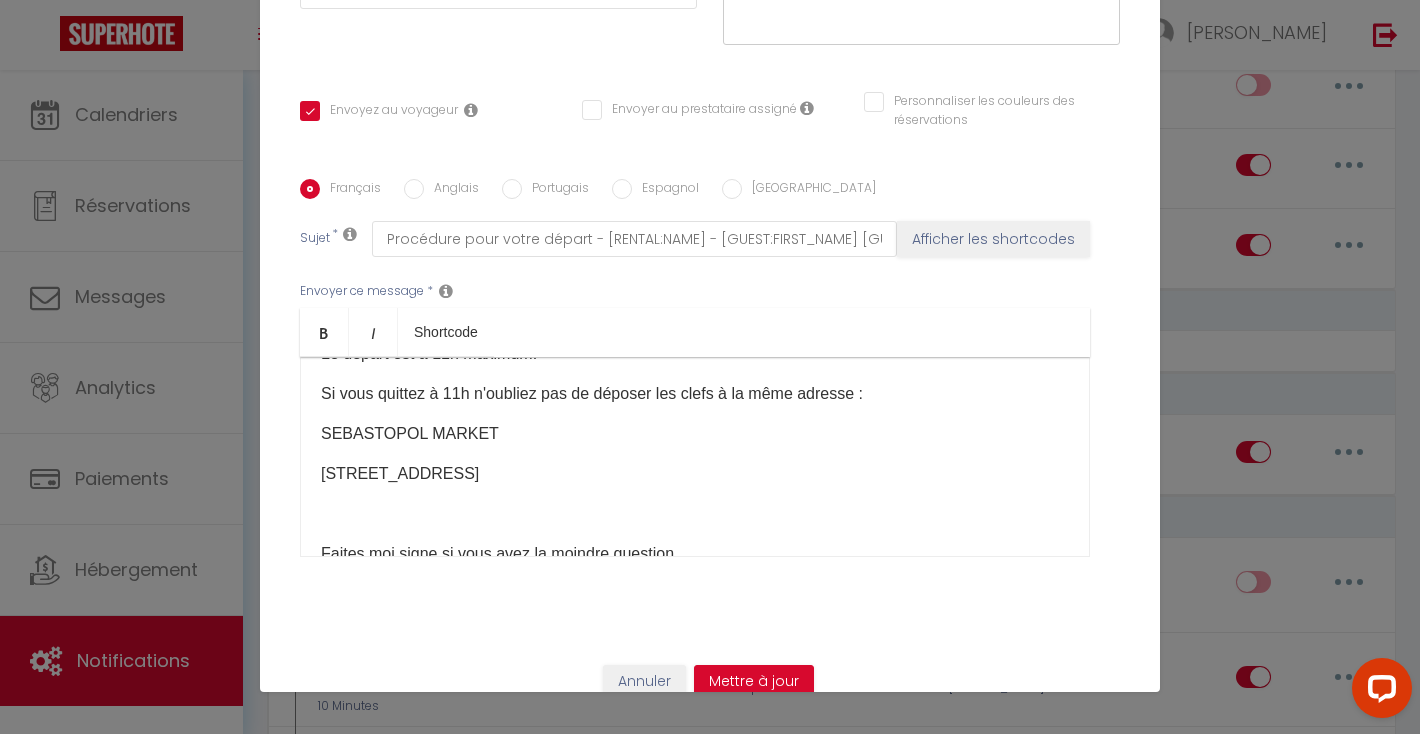 scroll, scrollTop: 131, scrollLeft: 0, axis: vertical 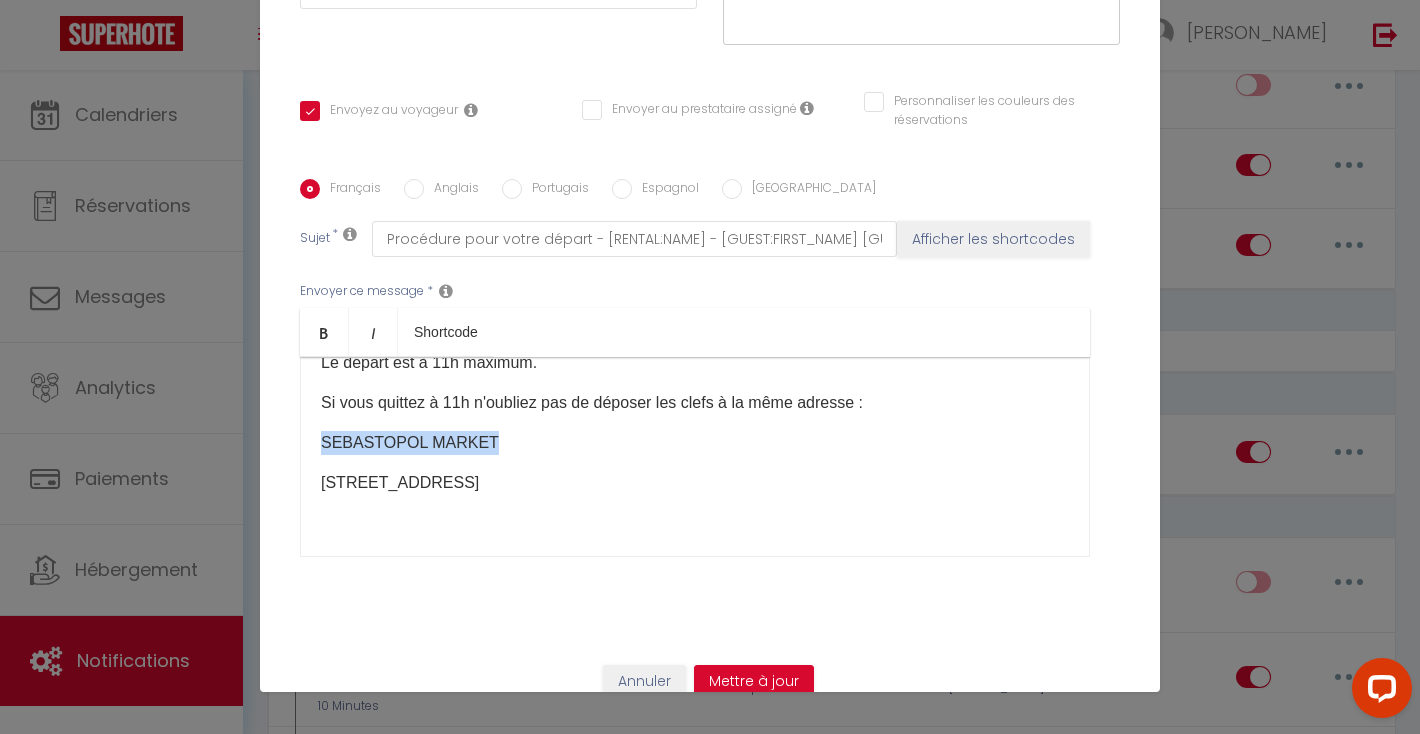 drag, startPoint x: 487, startPoint y: 415, endPoint x: 301, endPoint y: 409, distance: 186.09676 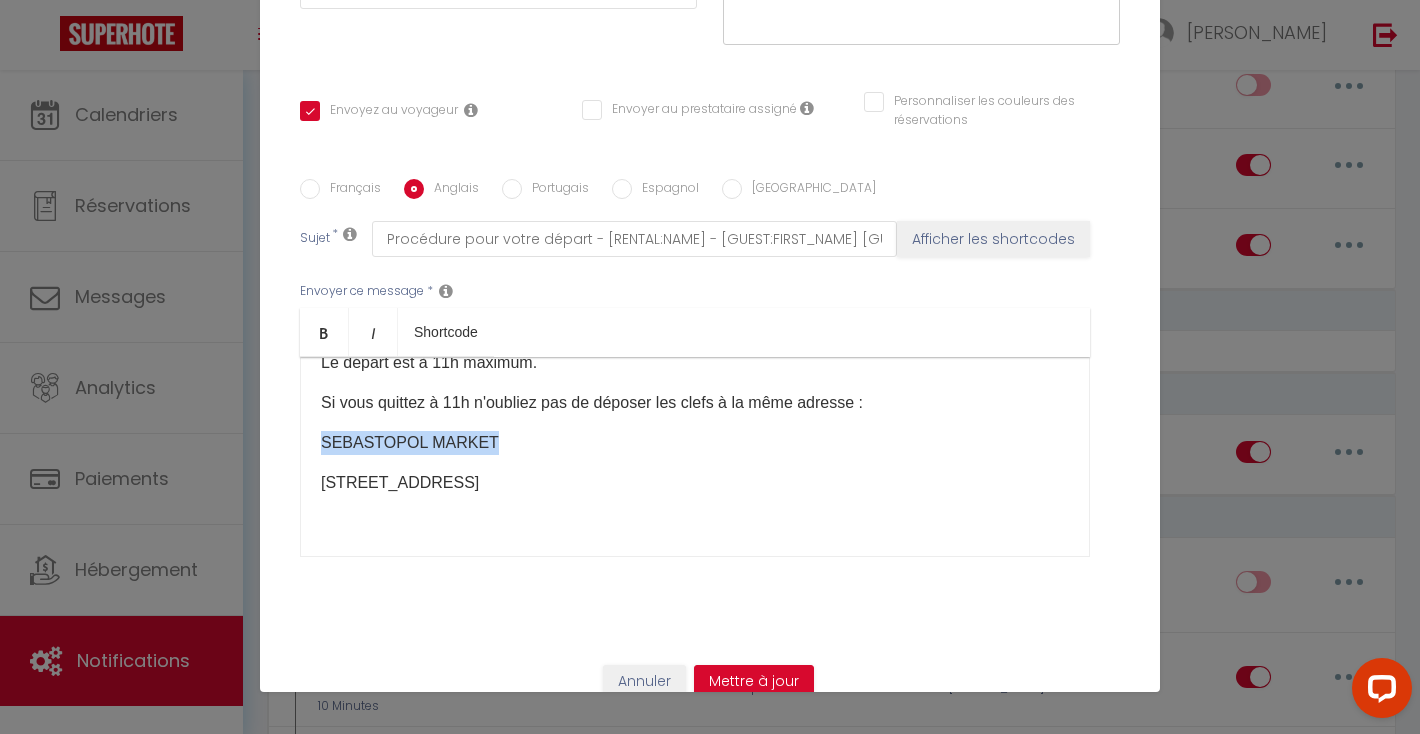 checkbox on "true" 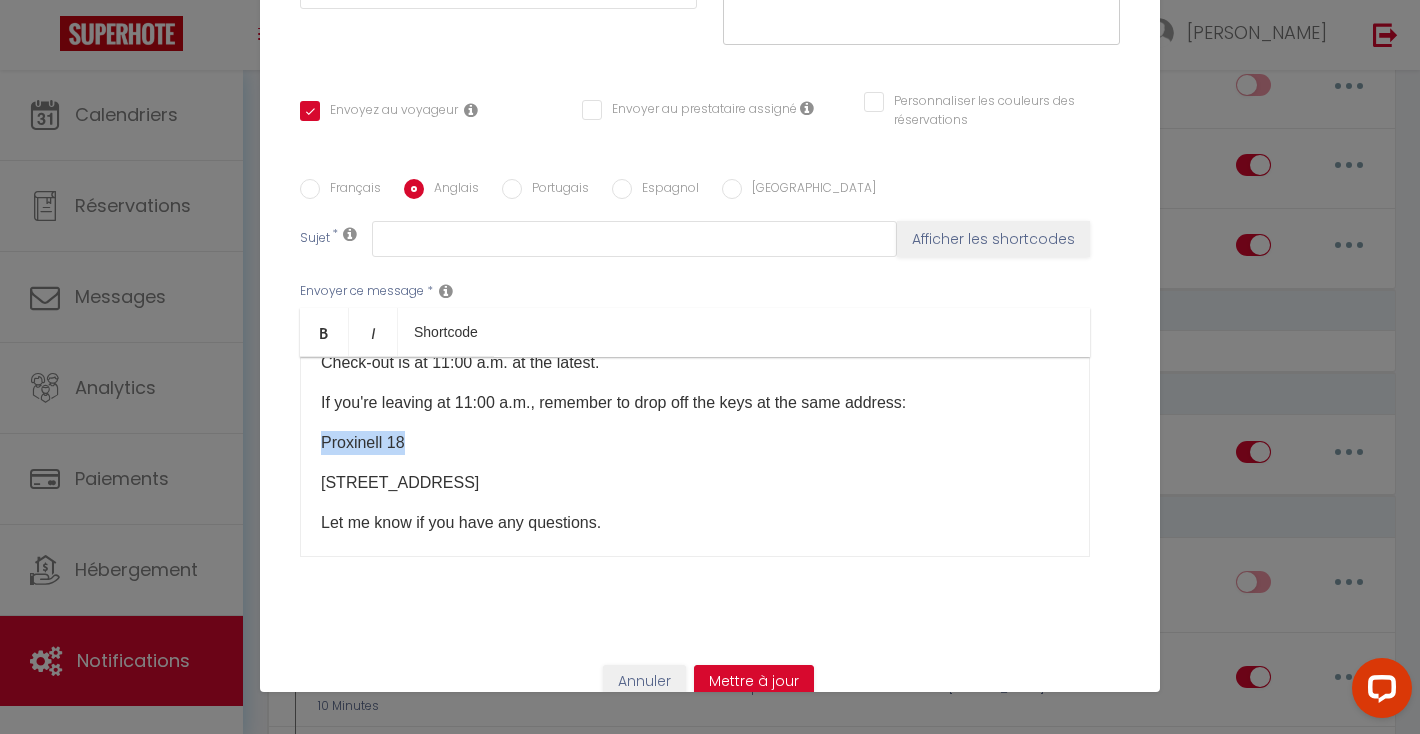 drag, startPoint x: 412, startPoint y: 419, endPoint x: 292, endPoint y: 422, distance: 120.03749 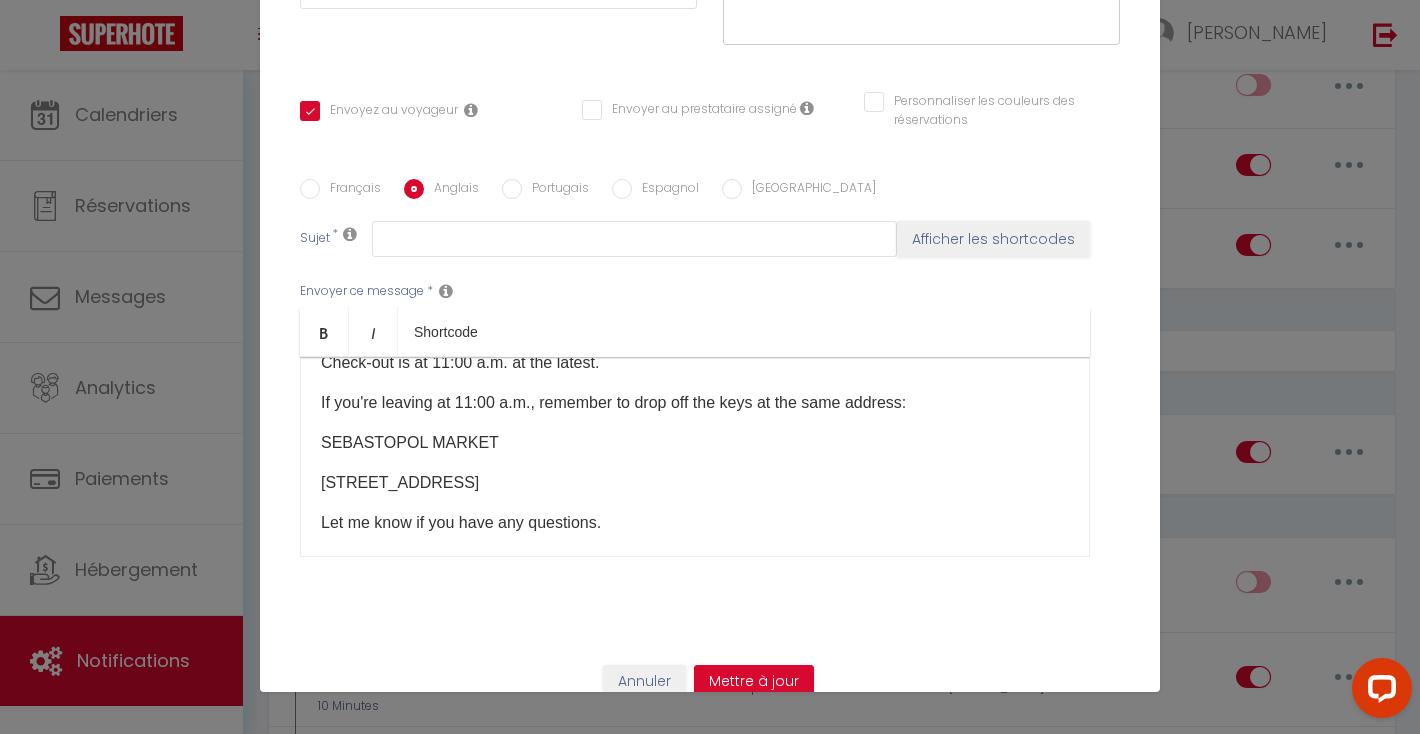 scroll, scrollTop: 131, scrollLeft: 0, axis: vertical 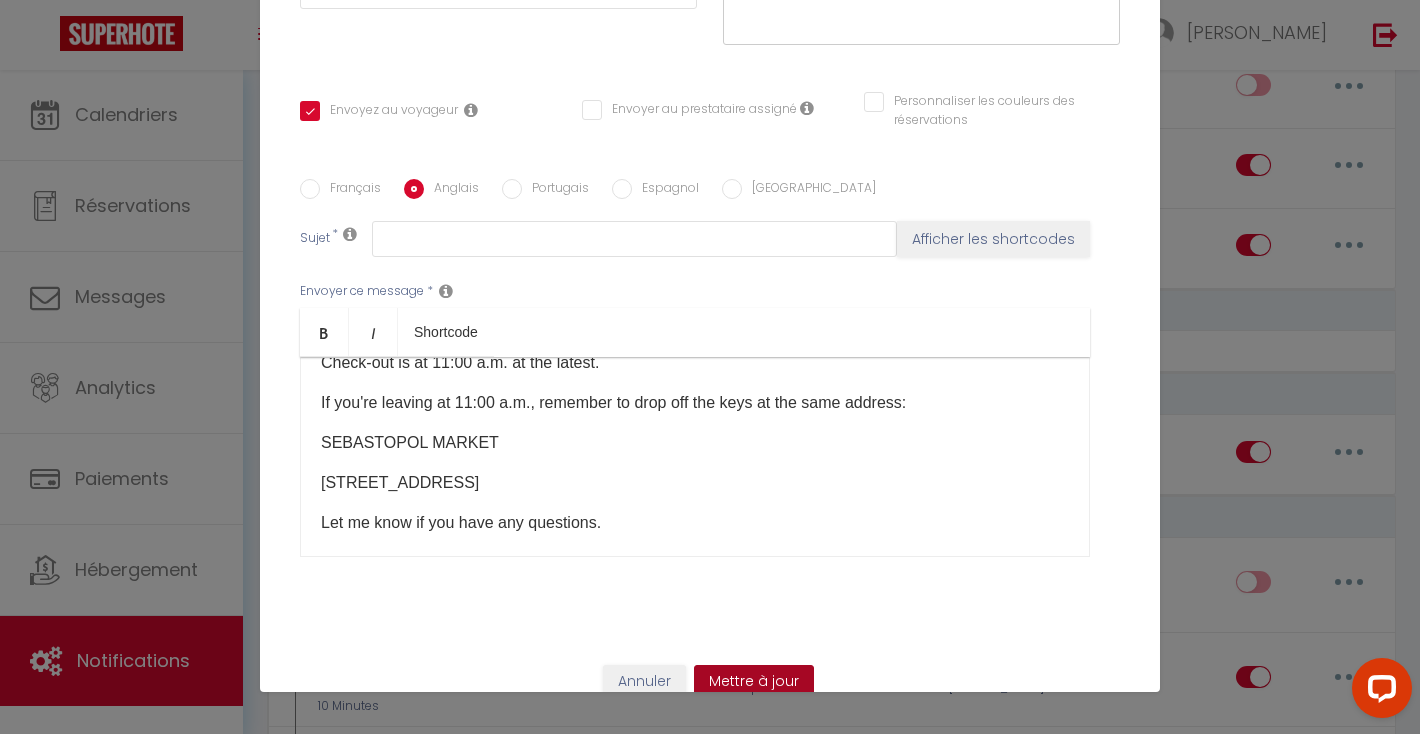 click on "Mettre à jour" at bounding box center (754, 682) 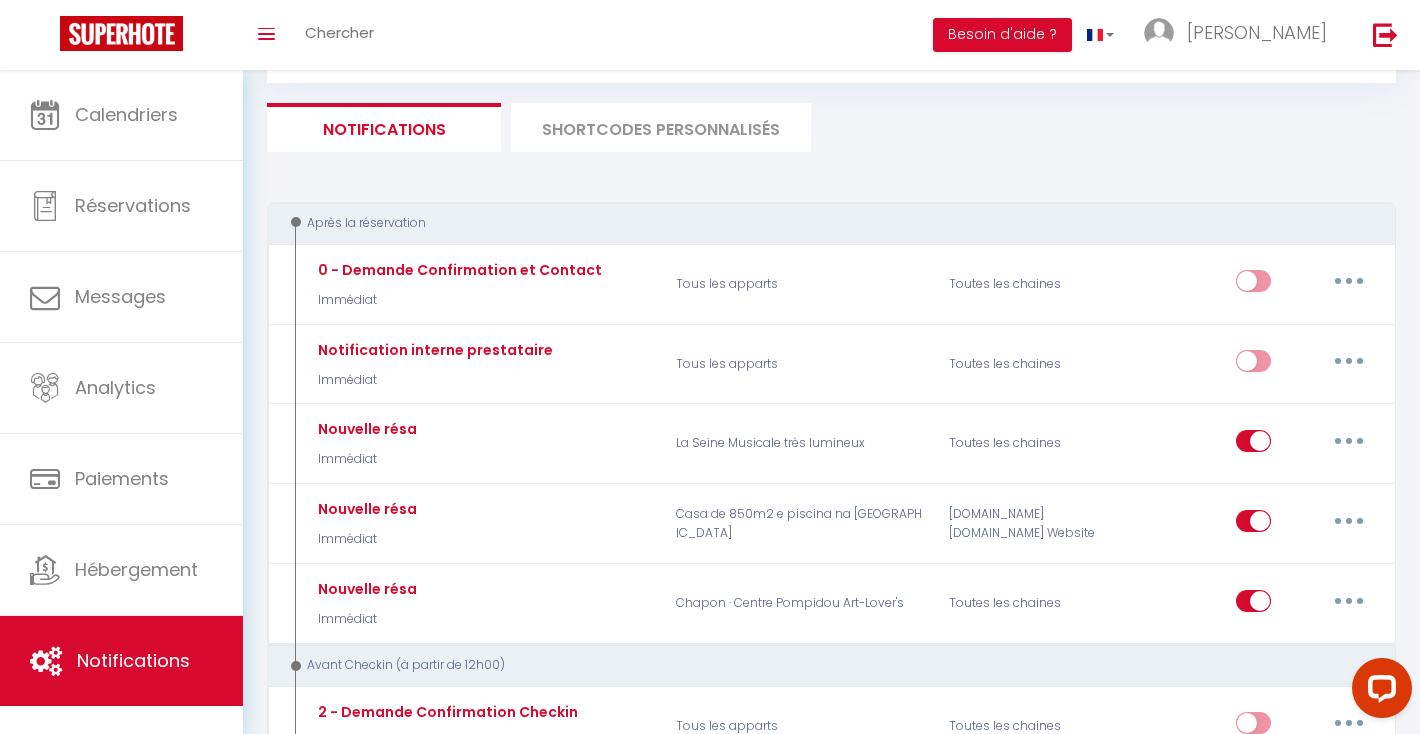 scroll, scrollTop: 0, scrollLeft: 0, axis: both 